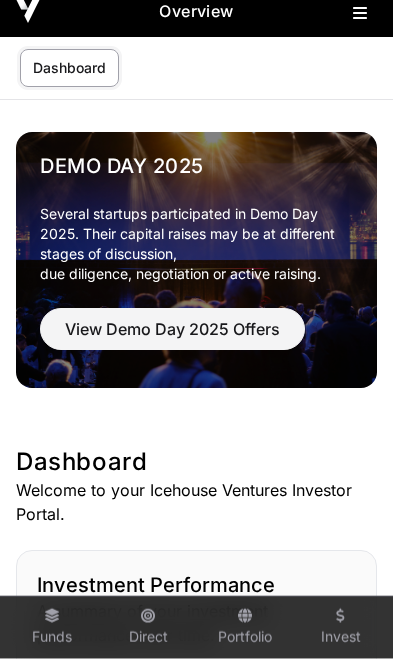 scroll, scrollTop: 0, scrollLeft: 0, axis: both 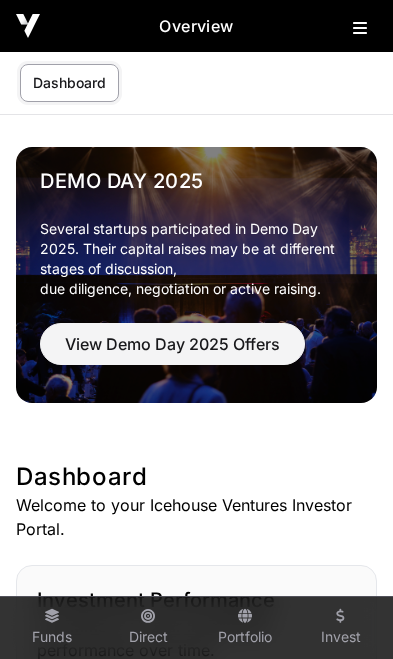 click 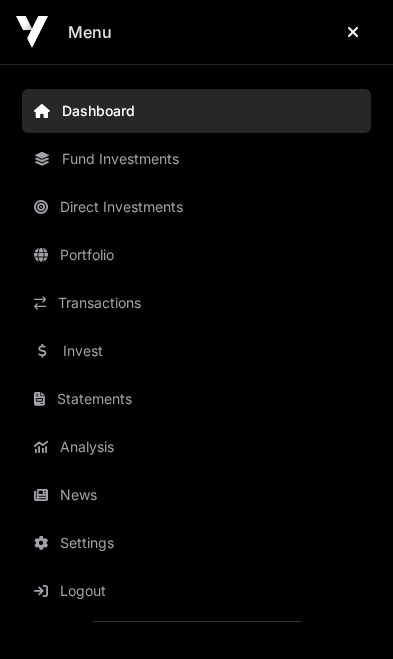 click on "News" 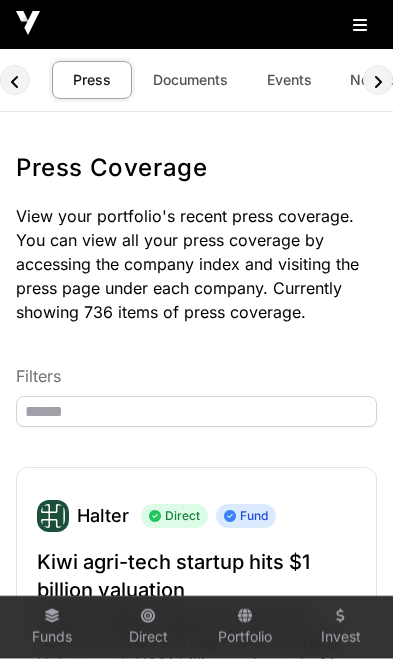 scroll, scrollTop: 0, scrollLeft: 0, axis: both 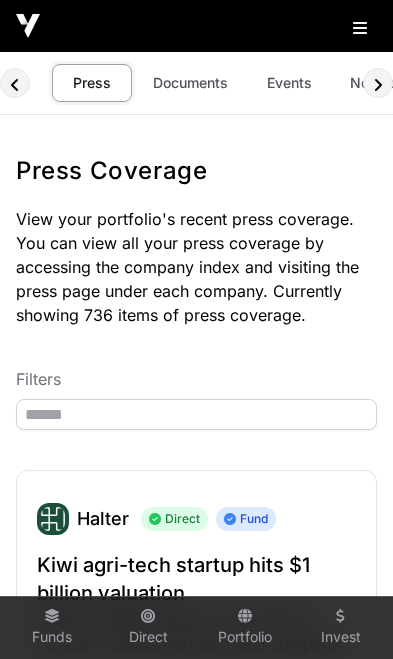 click on "Documents" 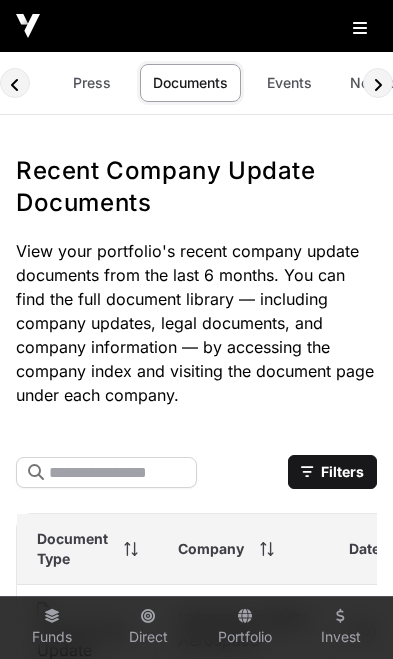 scroll, scrollTop: 0, scrollLeft: 8, axis: horizontal 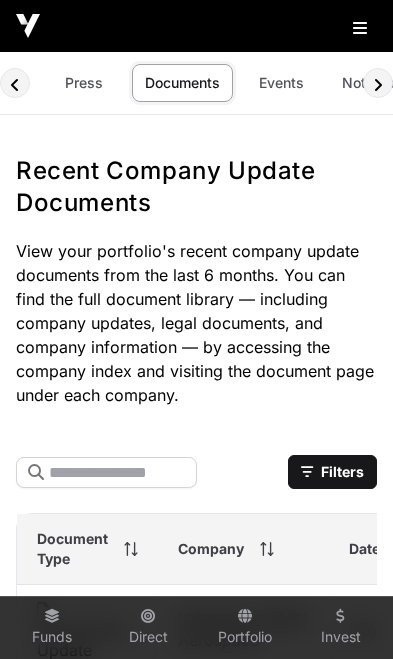 click on "Events" 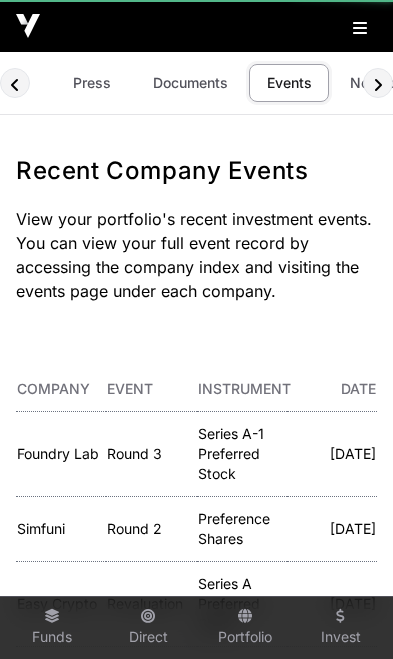 scroll, scrollTop: 0, scrollLeft: 118, axis: horizontal 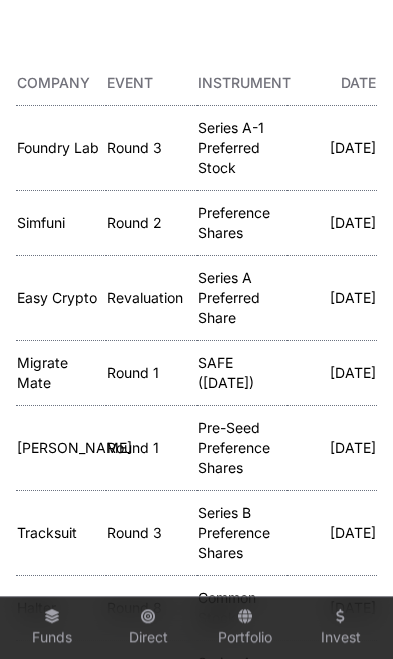 click on "Foundry Lab" 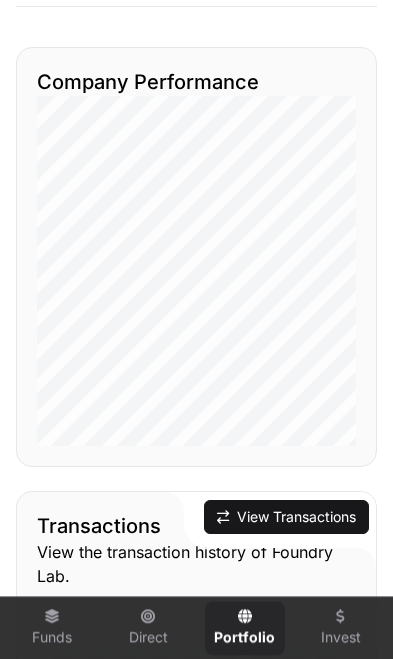 click on "View Transactions" 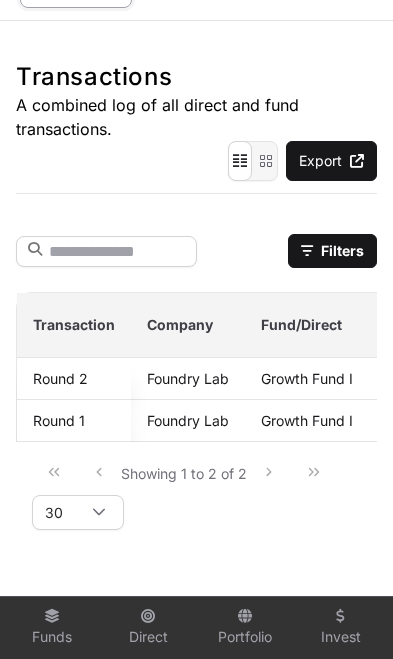 scroll, scrollTop: 99, scrollLeft: 0, axis: vertical 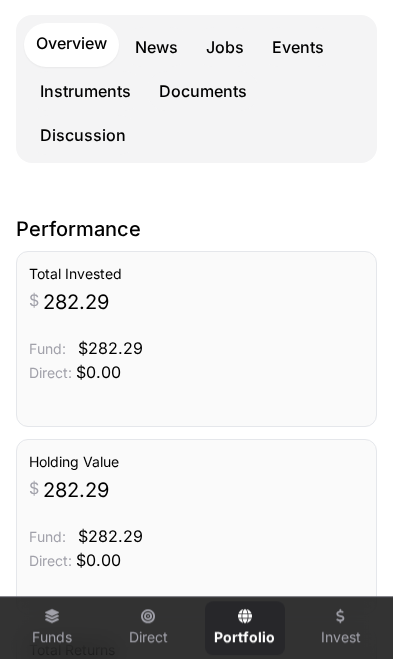 click on "Events" 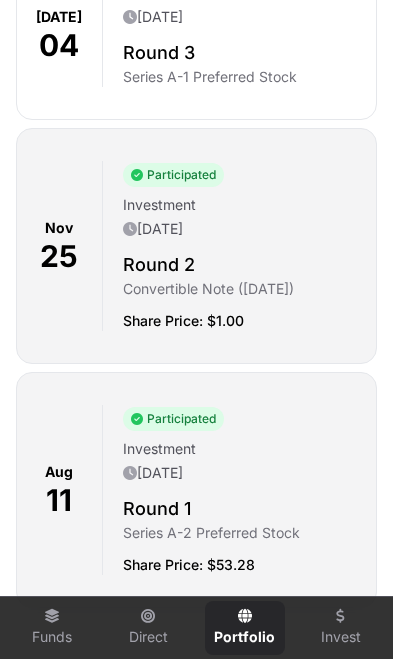 scroll, scrollTop: 927, scrollLeft: 0, axis: vertical 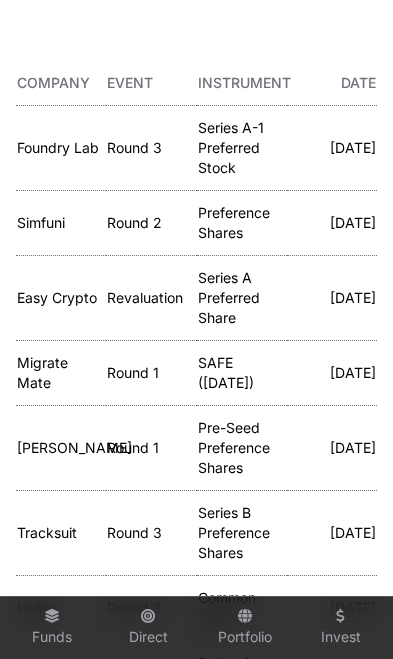 click on "Migrate Mate" 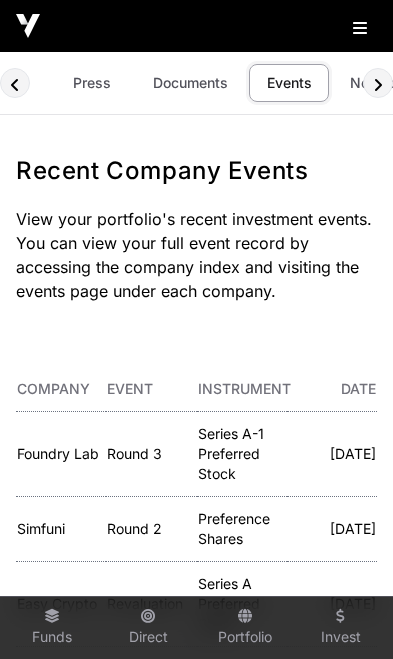 scroll, scrollTop: 306, scrollLeft: 0, axis: vertical 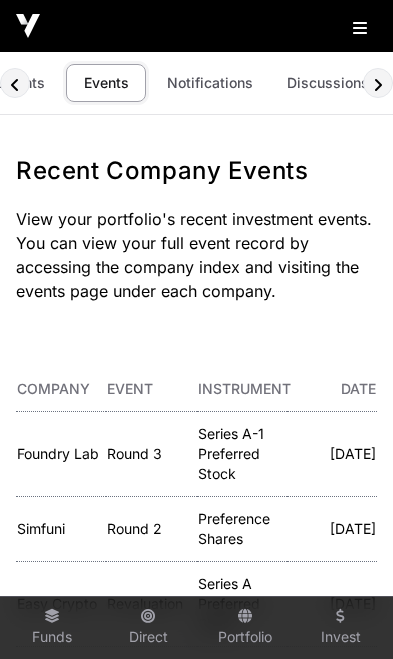 click on "Notifications" 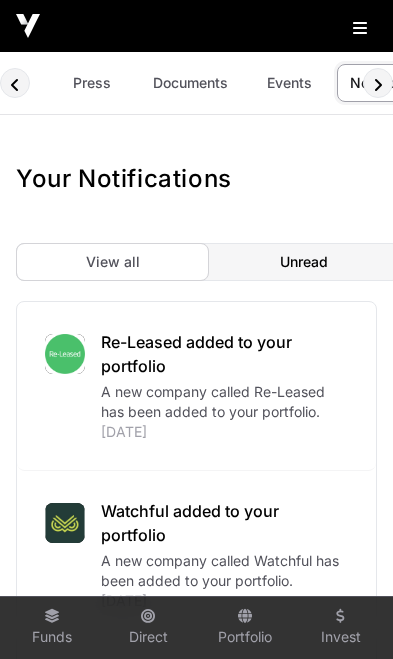 scroll, scrollTop: 0, scrollLeft: 151, axis: horizontal 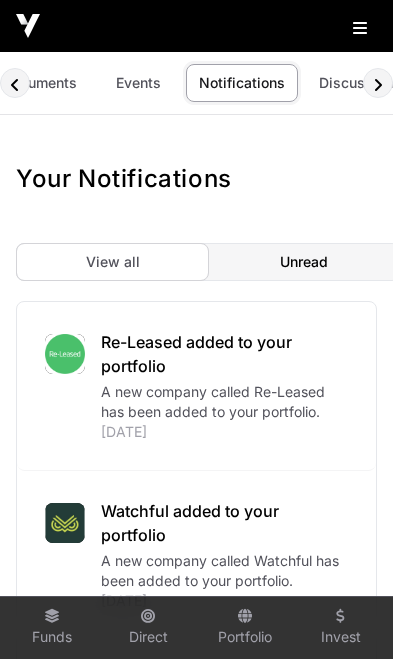 click on "Unread" 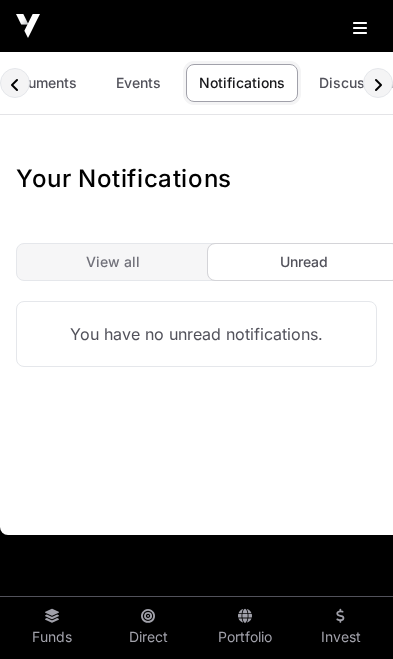 click on "Your Notifications  View all Unread  You have no unread notifications." 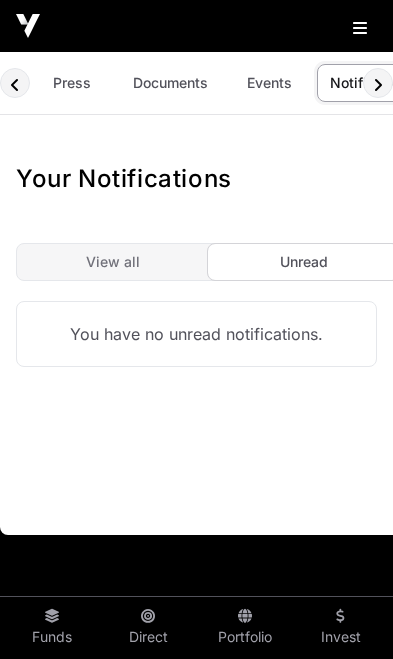 scroll, scrollTop: 0, scrollLeft: 0, axis: both 